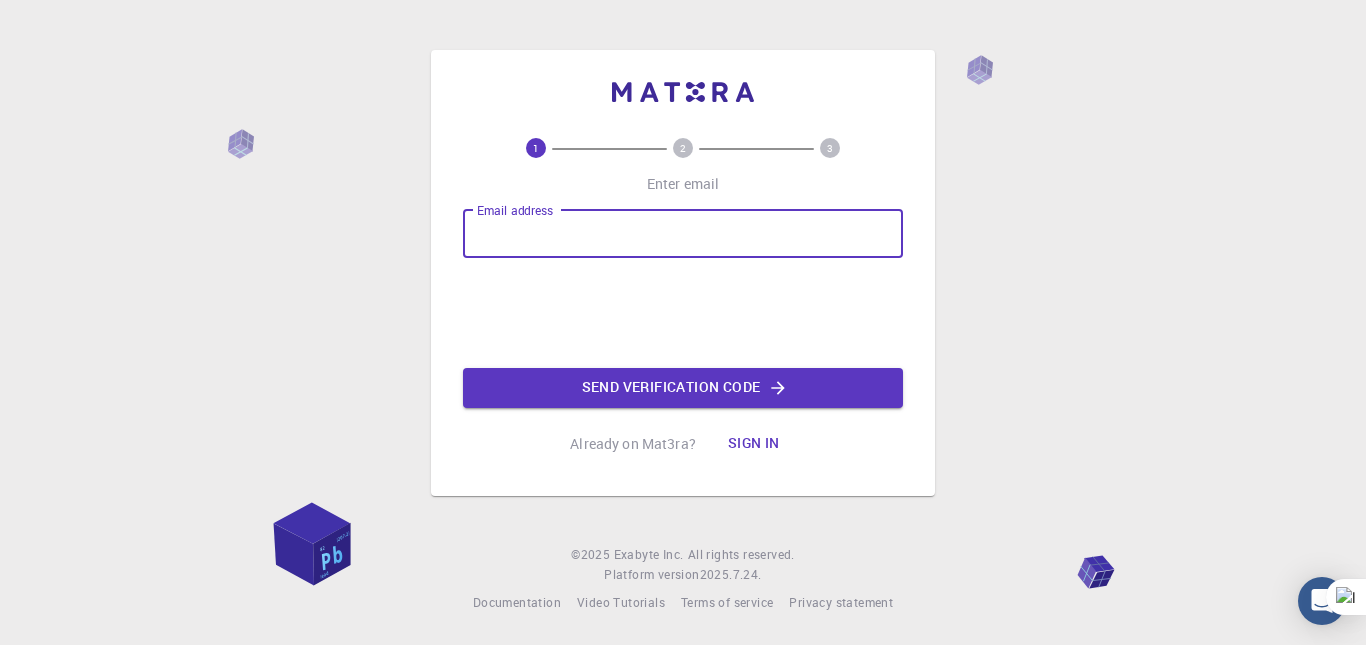 scroll, scrollTop: 0, scrollLeft: 0, axis: both 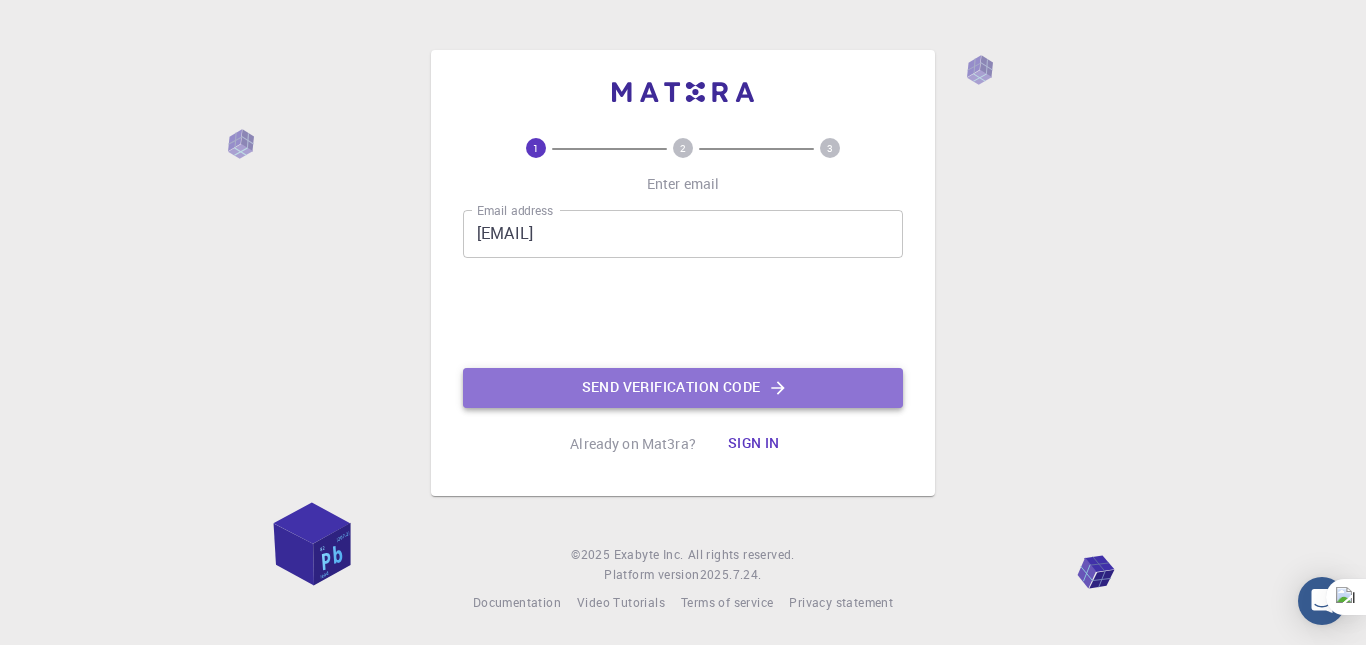 click on "Send verification code" 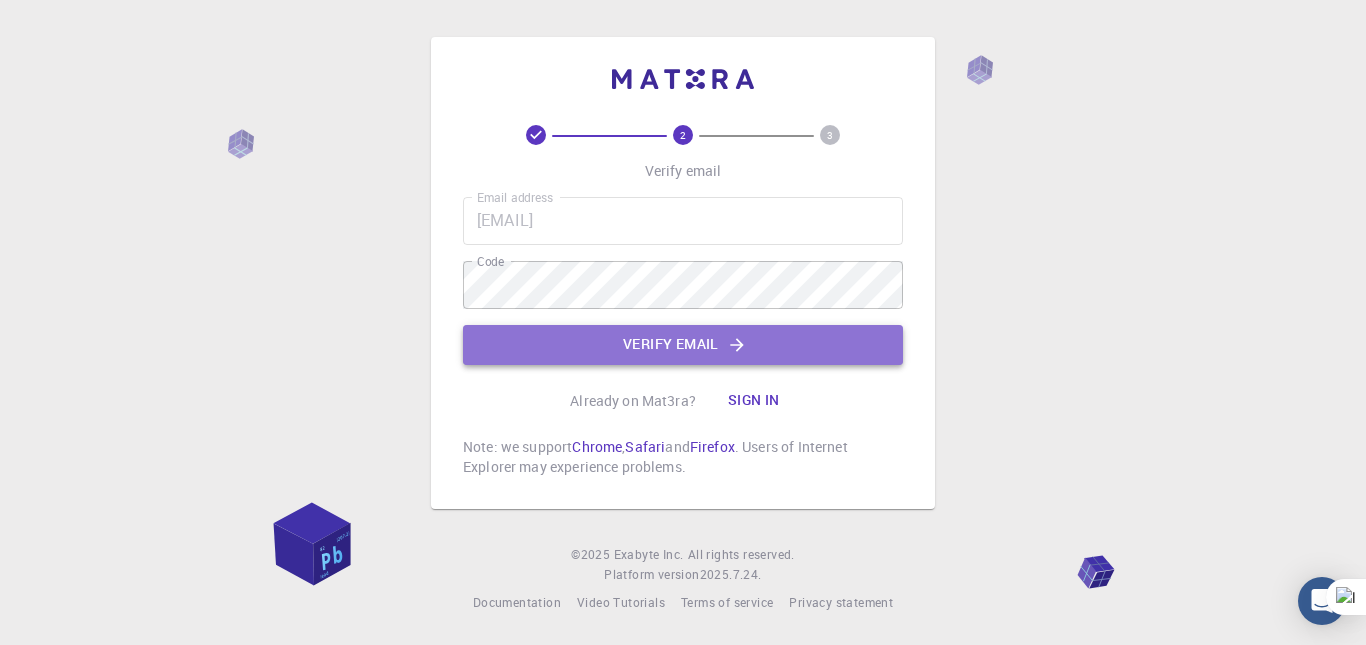 click on "Verify email" 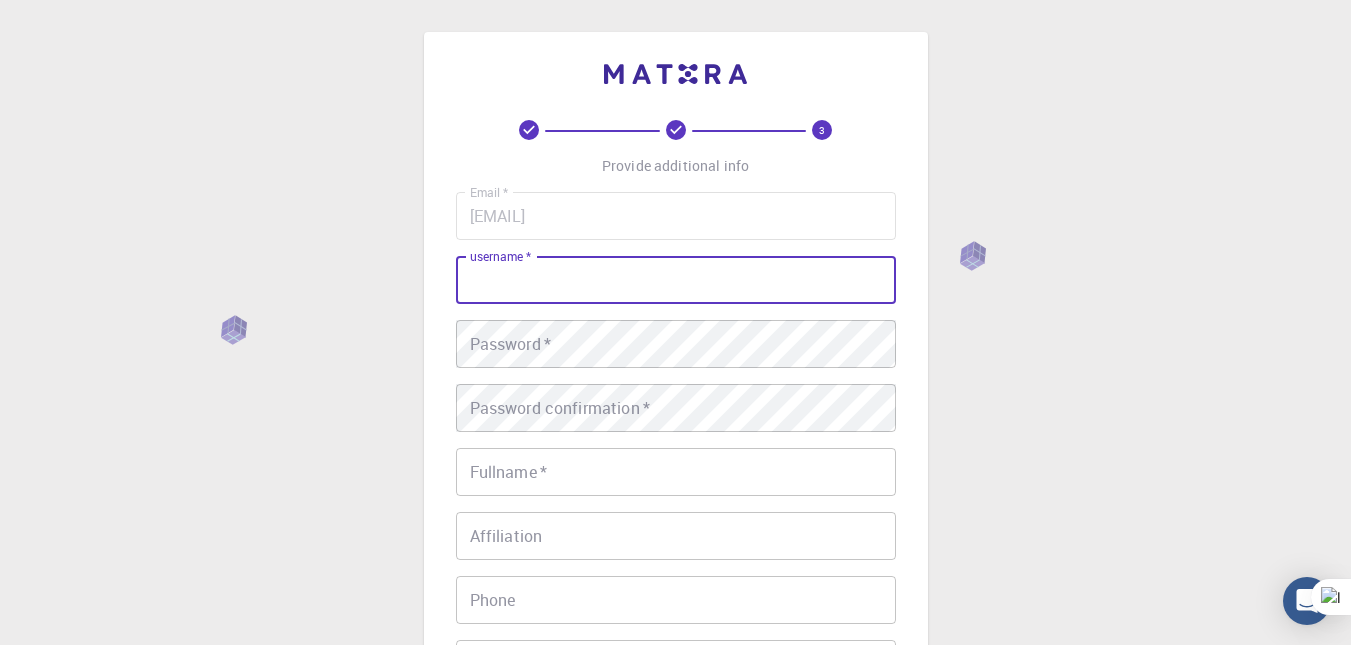 click on "username   *" at bounding box center [676, 280] 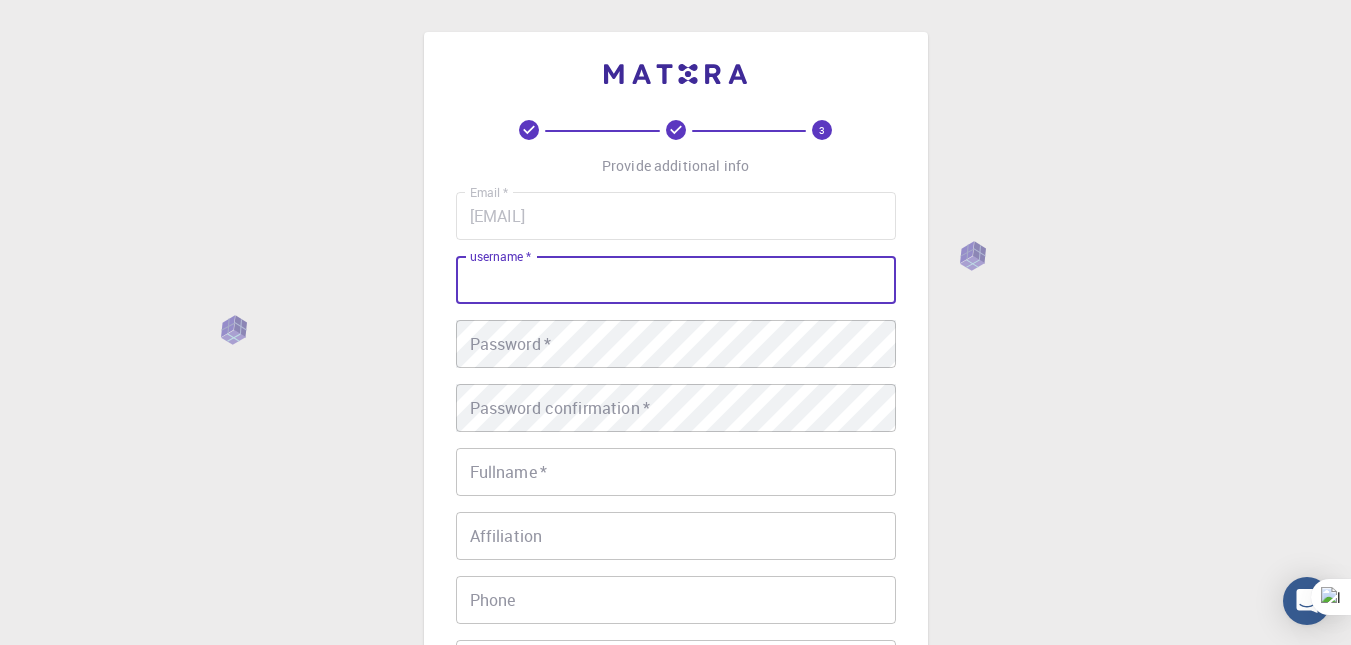 type on "[FIRST] [LAST]" 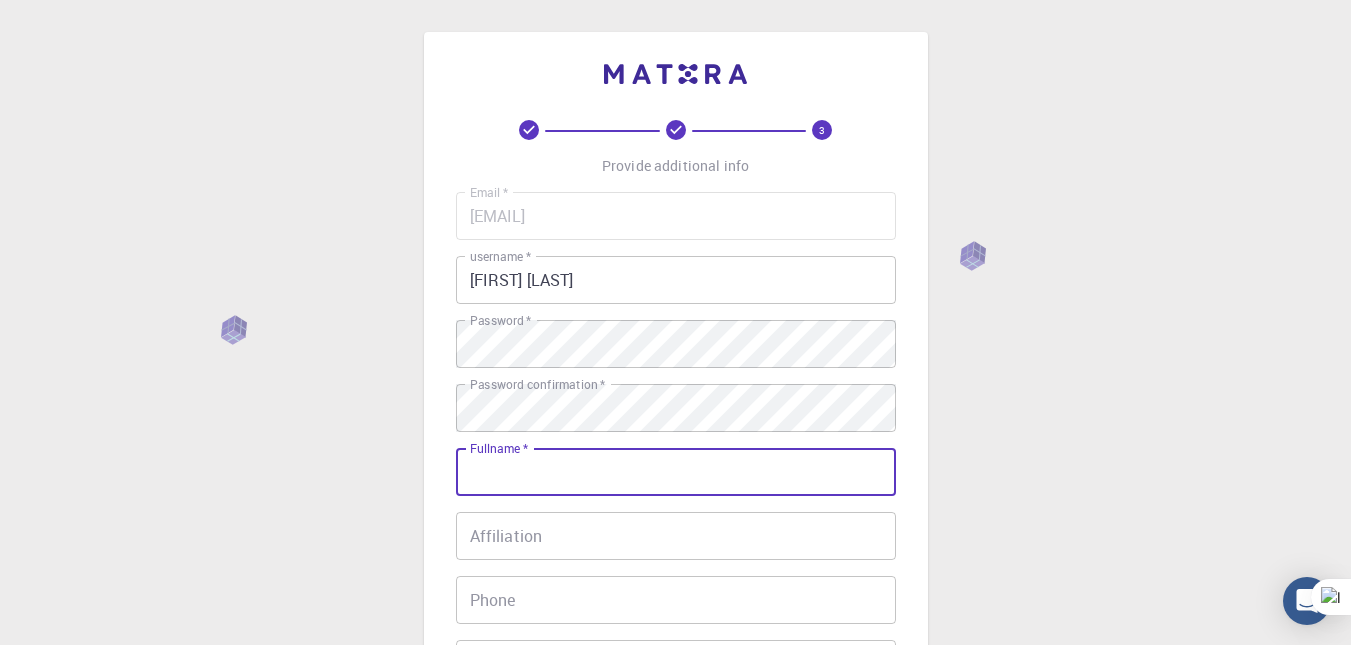 click on "Fullname   *" at bounding box center [676, 472] 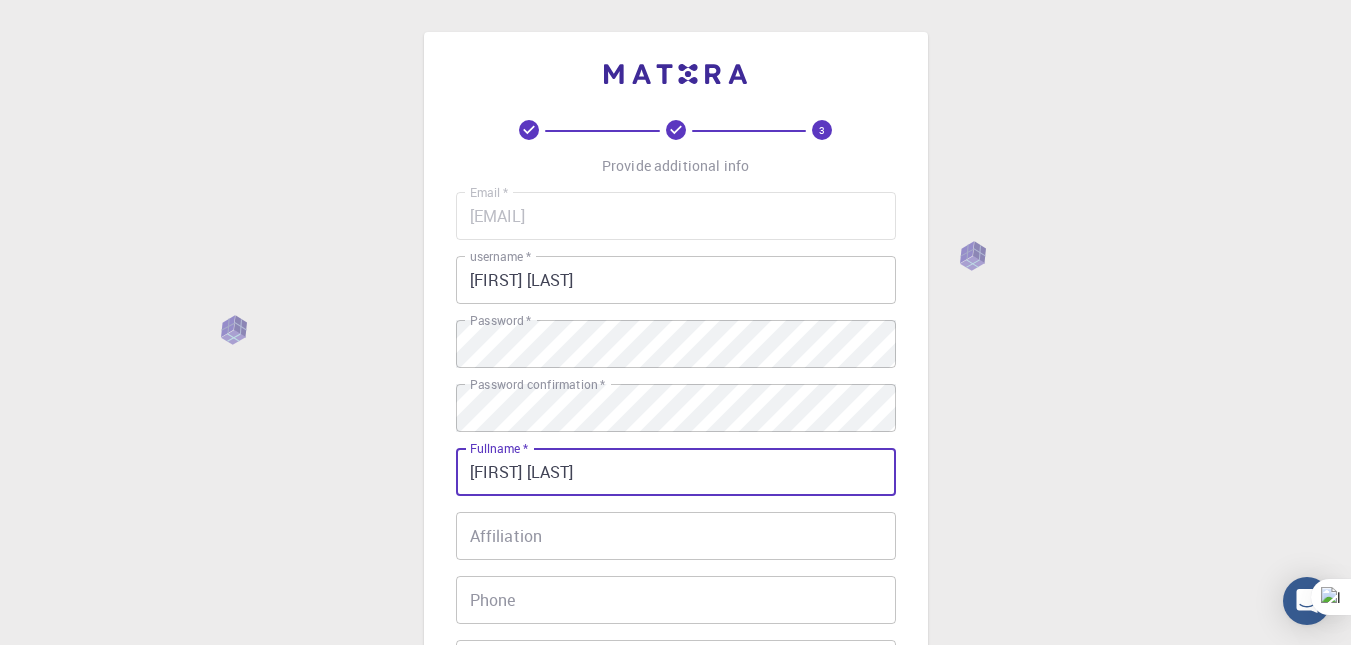 type on "[PHONE]" 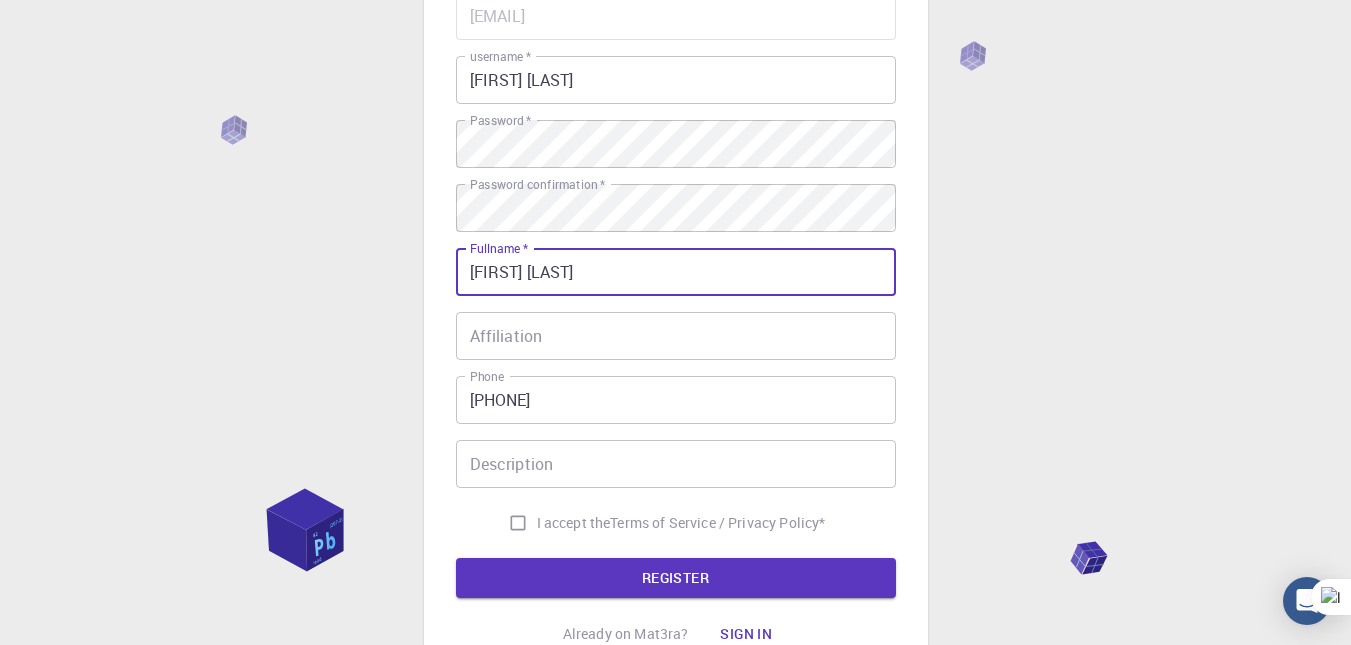 scroll, scrollTop: 300, scrollLeft: 0, axis: vertical 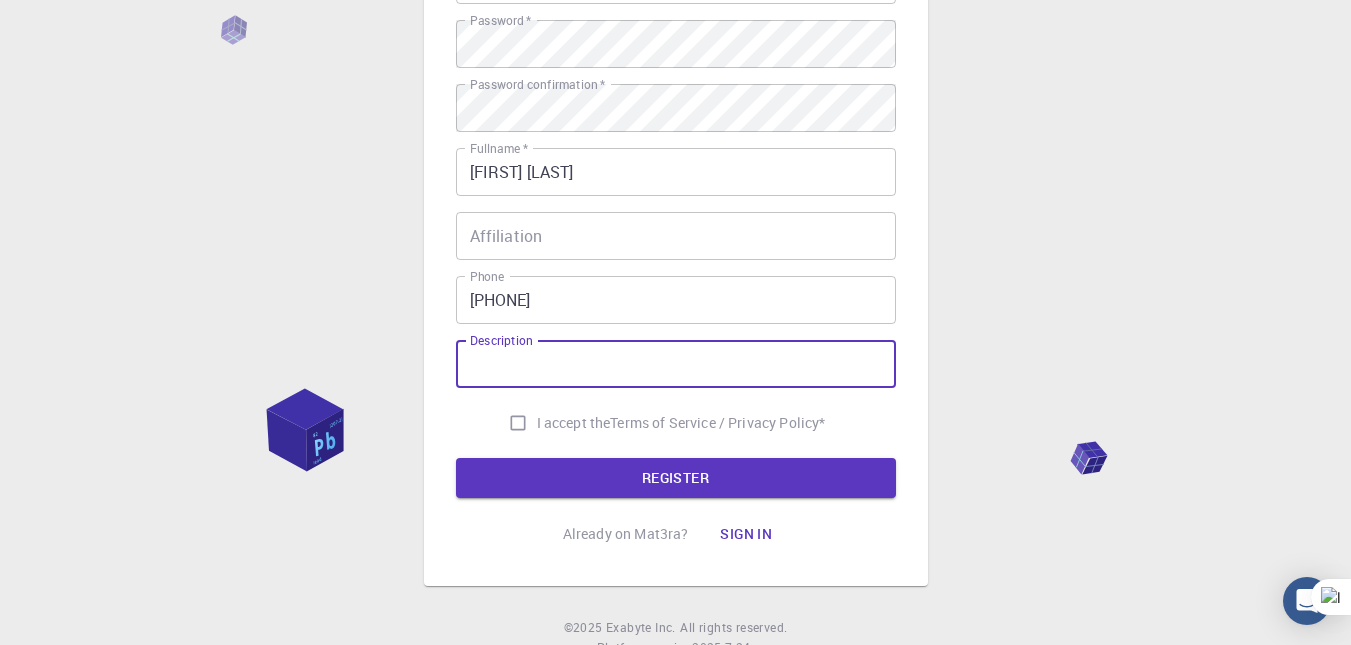 click on "Description" at bounding box center [676, 364] 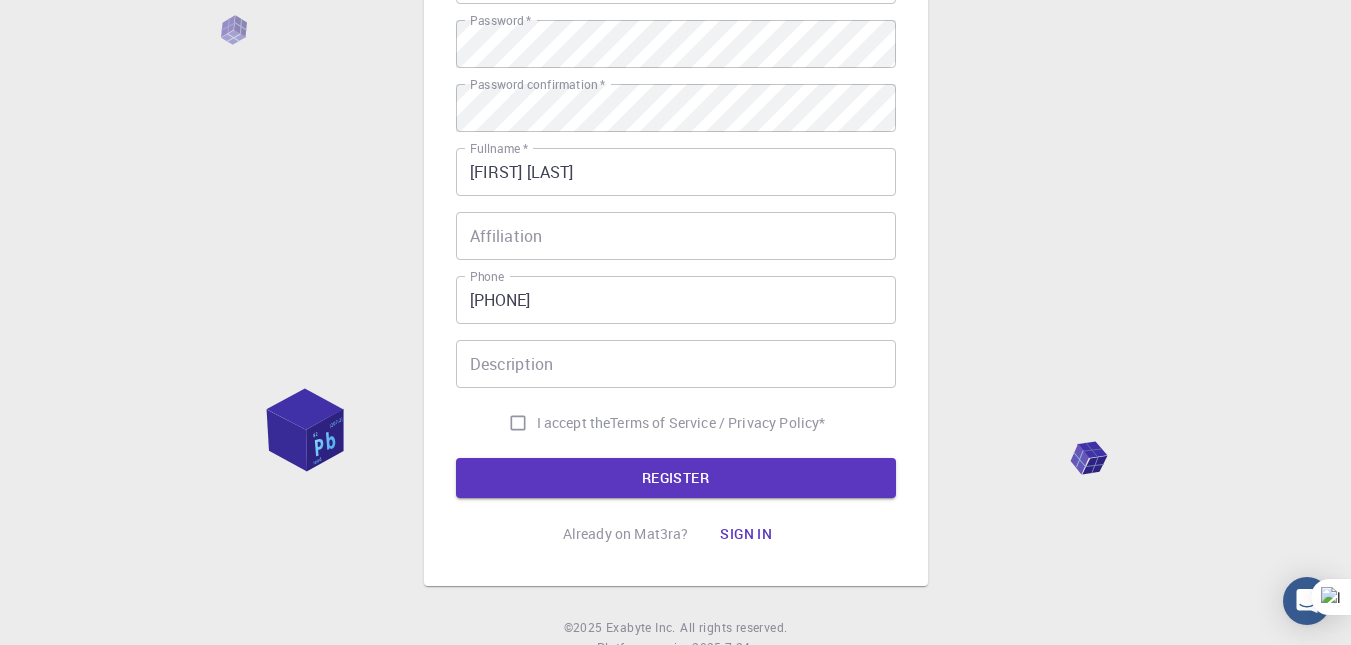 click on "3 Provide additional info Email   * [EMAIL] Email   * username   * [FIRST] [LAST] username   * Password   * Password   * Password confirmation   * Password confirmation   * Fullname   * [FIRST] [LAST] Fullname   * Affiliation Affiliation Phone [PHONE] Phone Description Description I accept the  Terms of Service / Privacy Policy  * REGISTER Already on Mat3ra? Sign in" at bounding box center (676, 159) 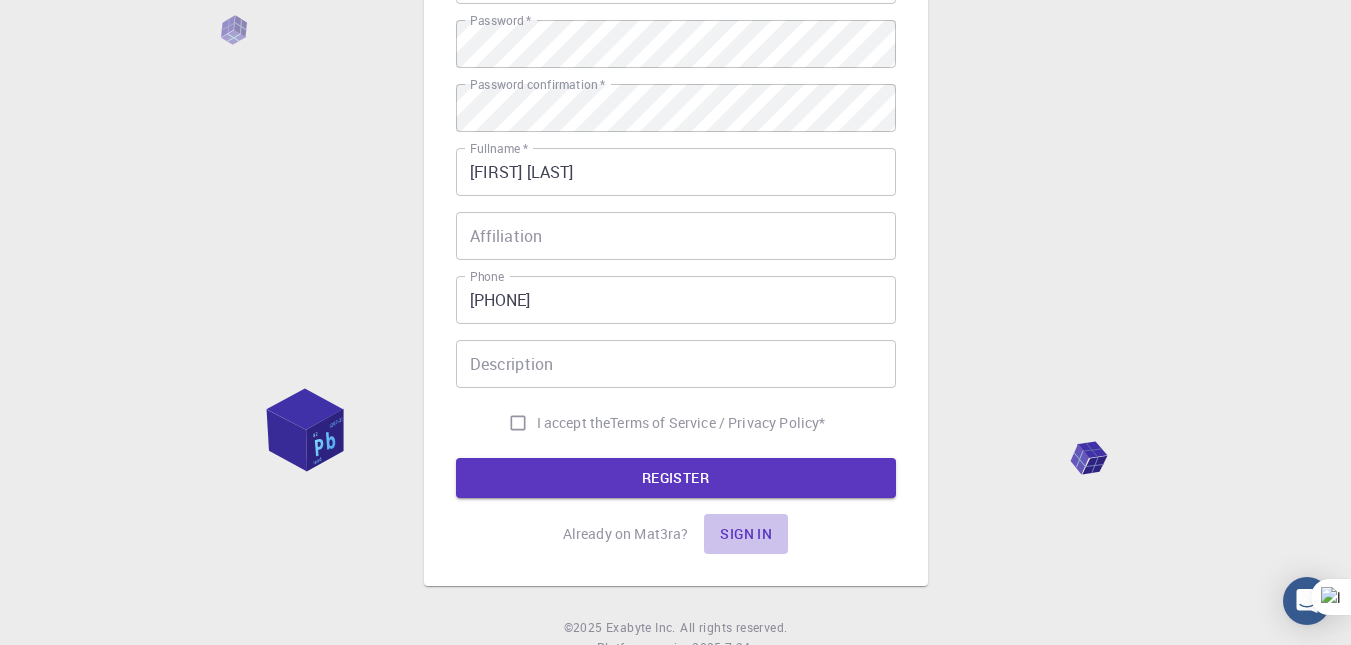click on "Sign in" at bounding box center [746, 534] 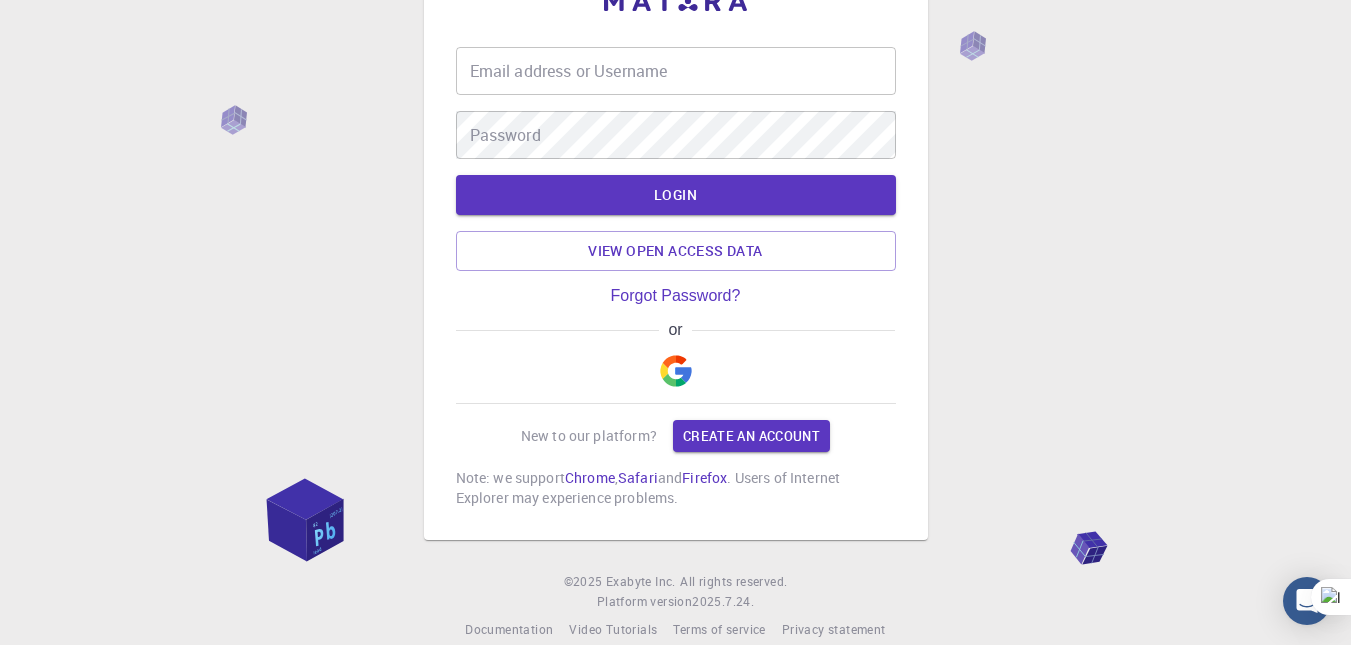 scroll, scrollTop: 105, scrollLeft: 0, axis: vertical 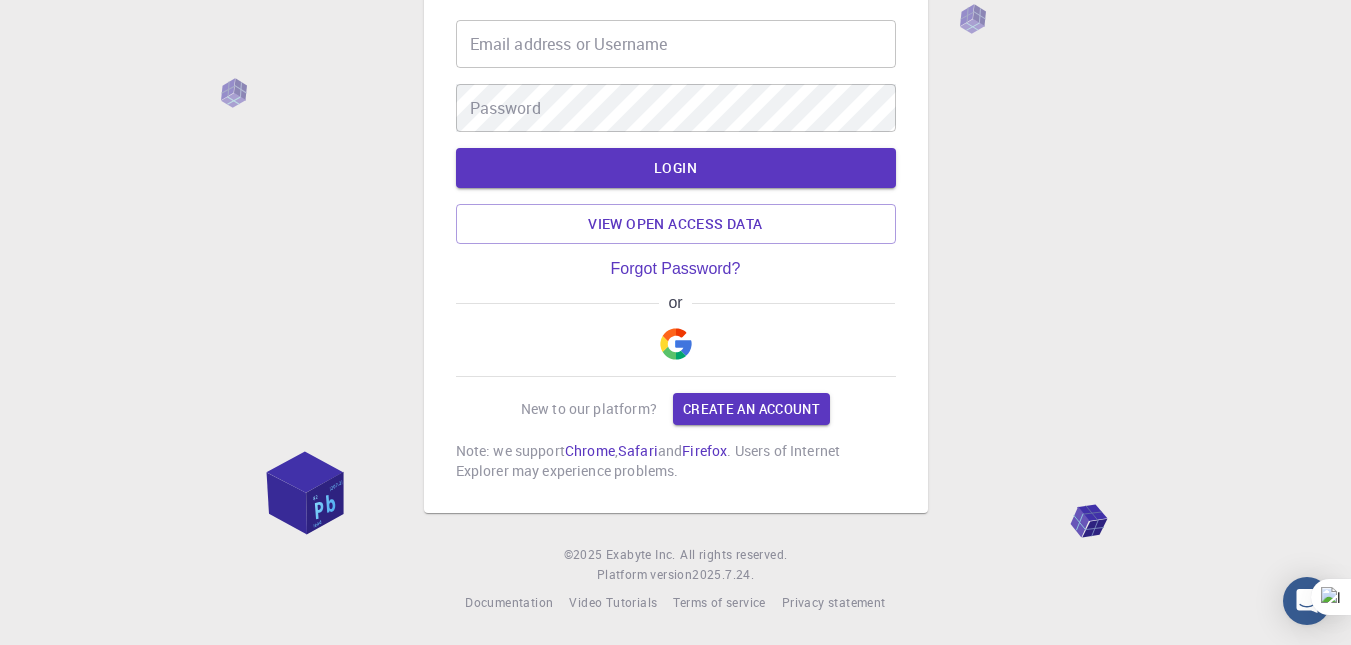 type on "[FIRST] [LAST]" 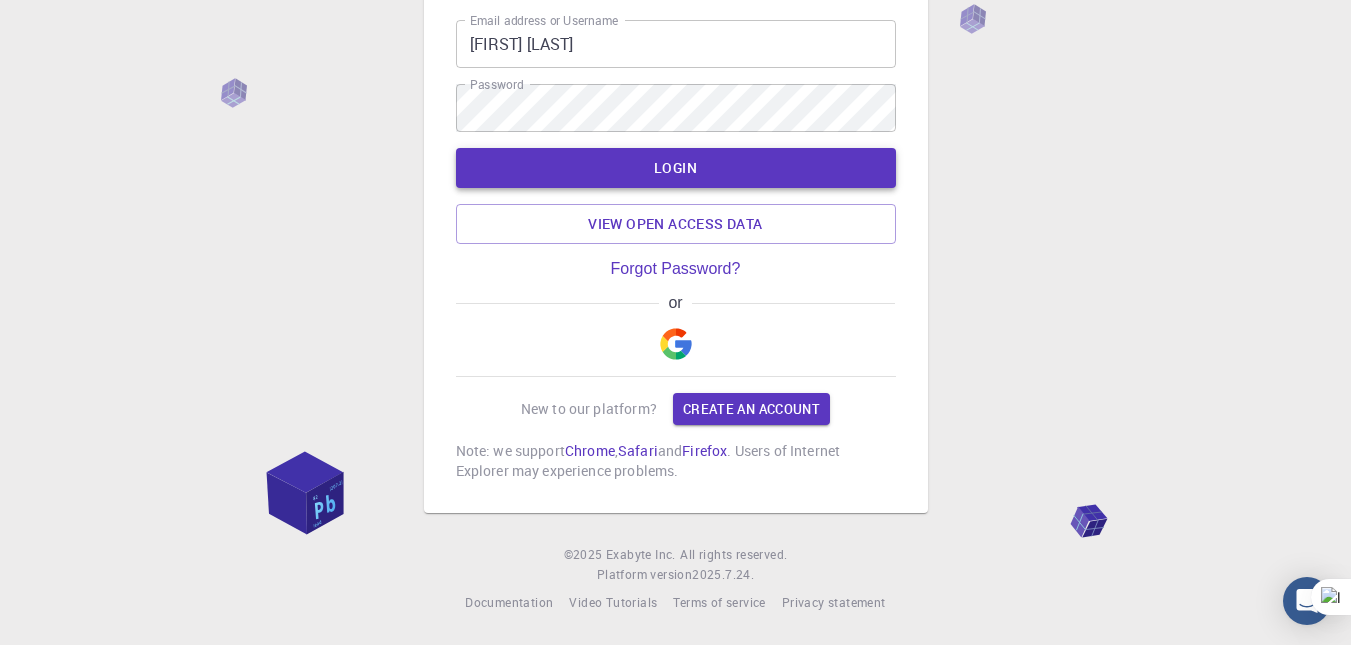click on "LOGIN" at bounding box center [676, 168] 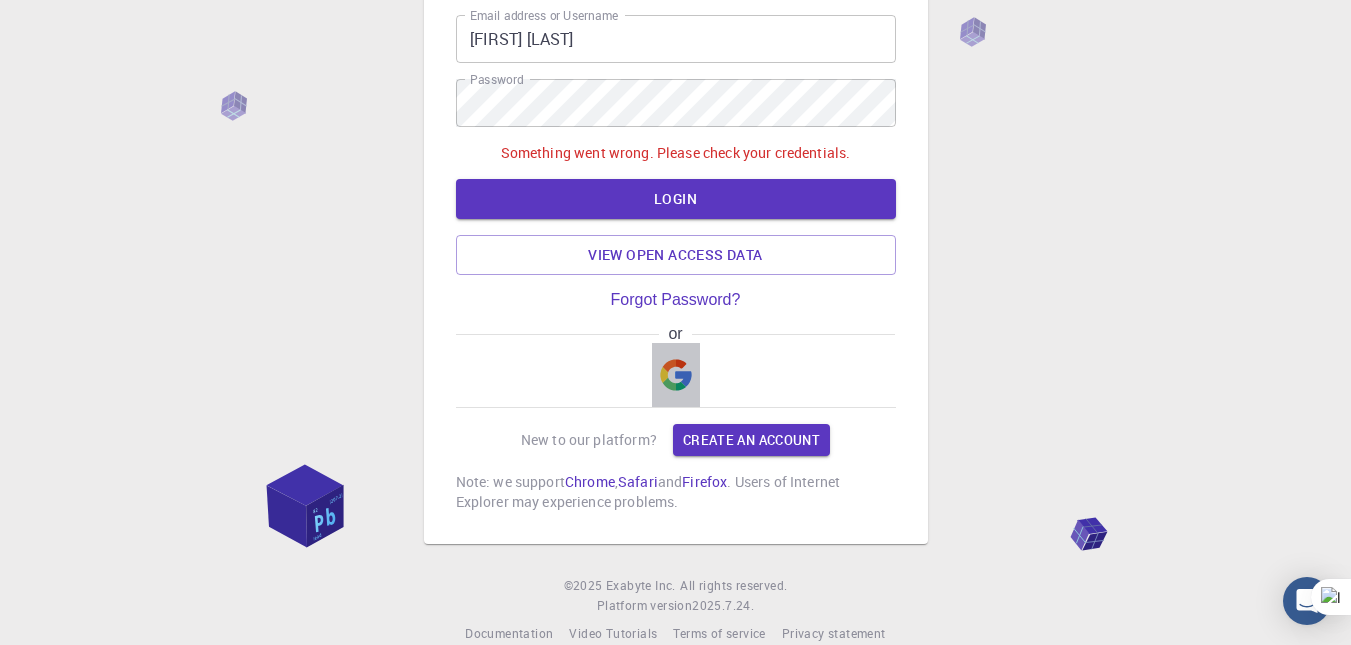 click at bounding box center [676, 375] 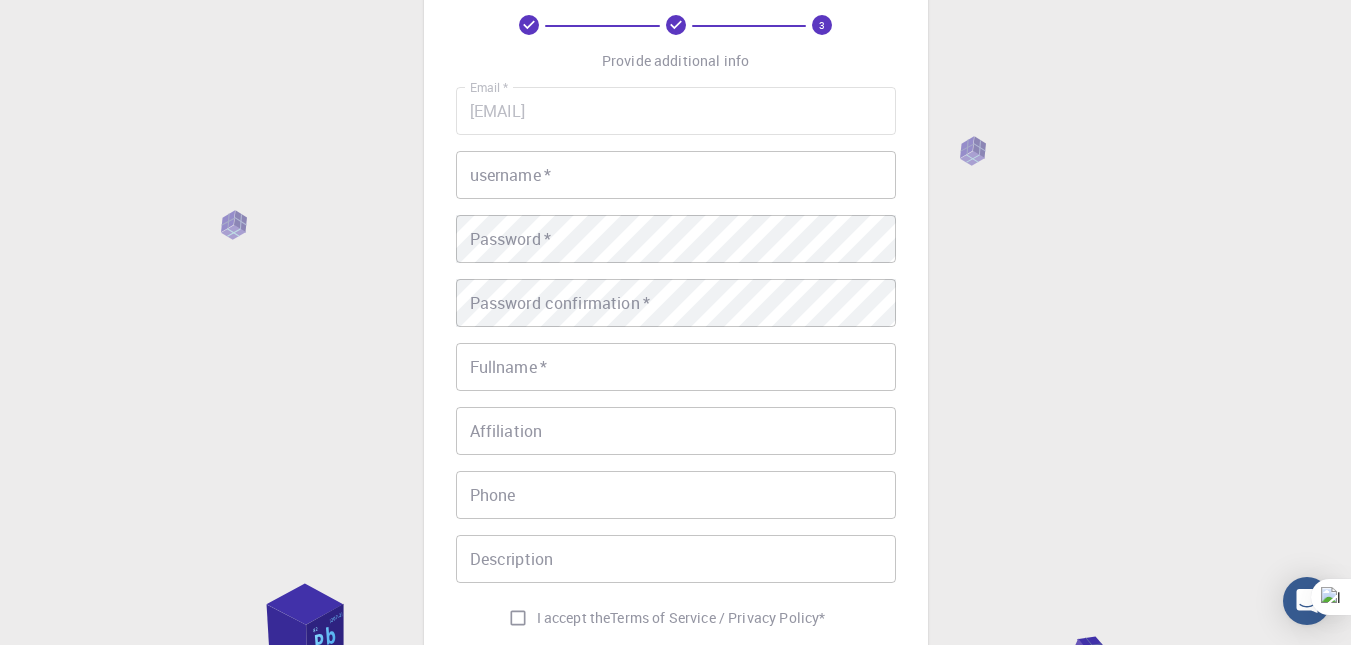 type on "[FIRST] [LAST]" 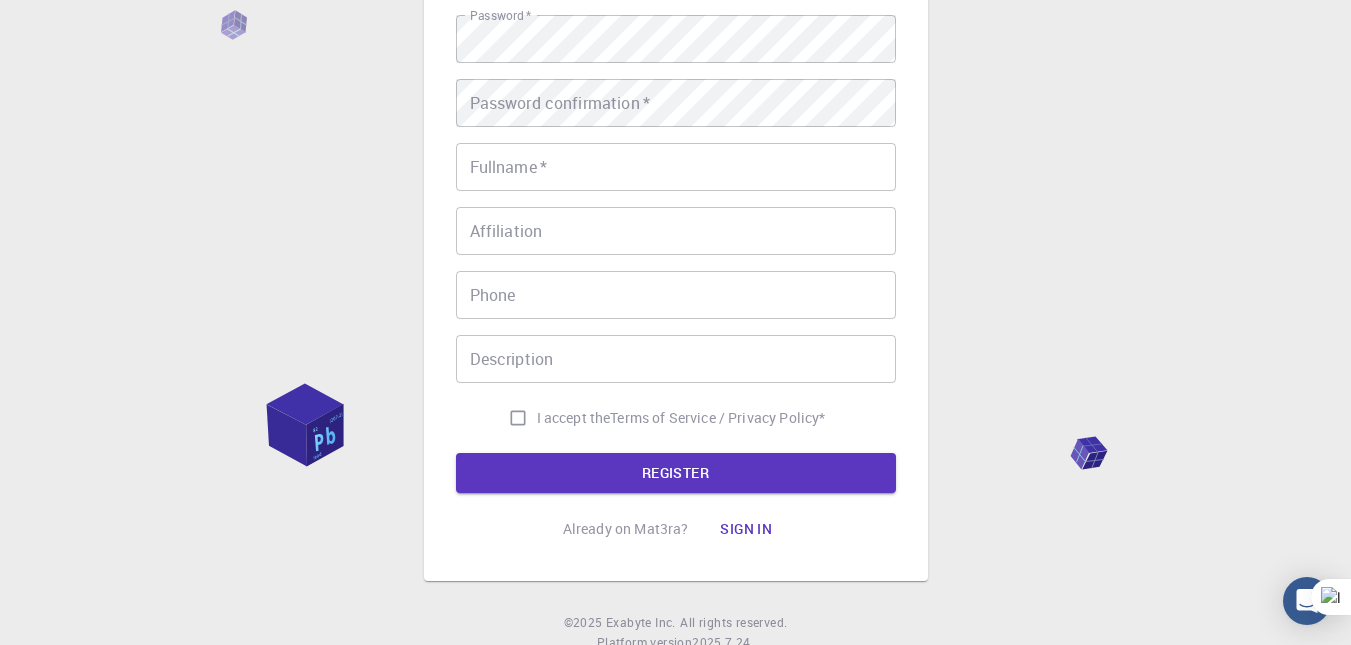 scroll, scrollTop: 376, scrollLeft: 0, axis: vertical 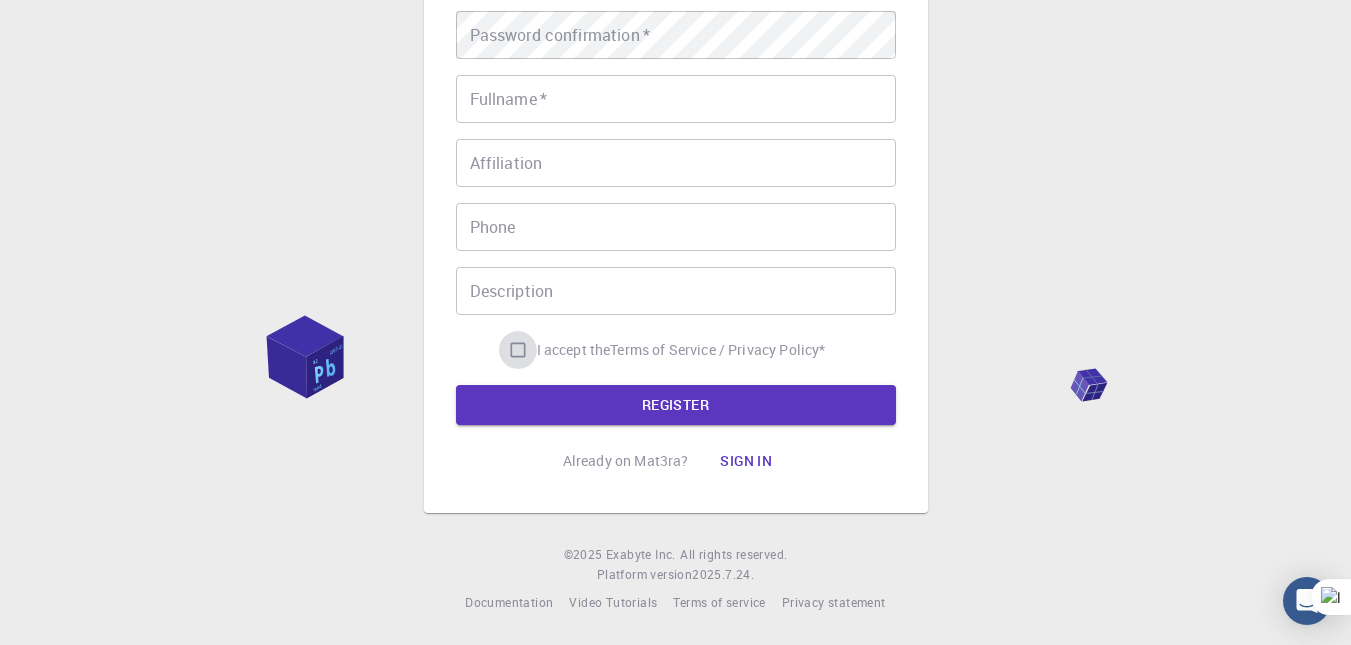 click on "I accept the  Terms of Service / Privacy Policy  *" at bounding box center [518, 350] 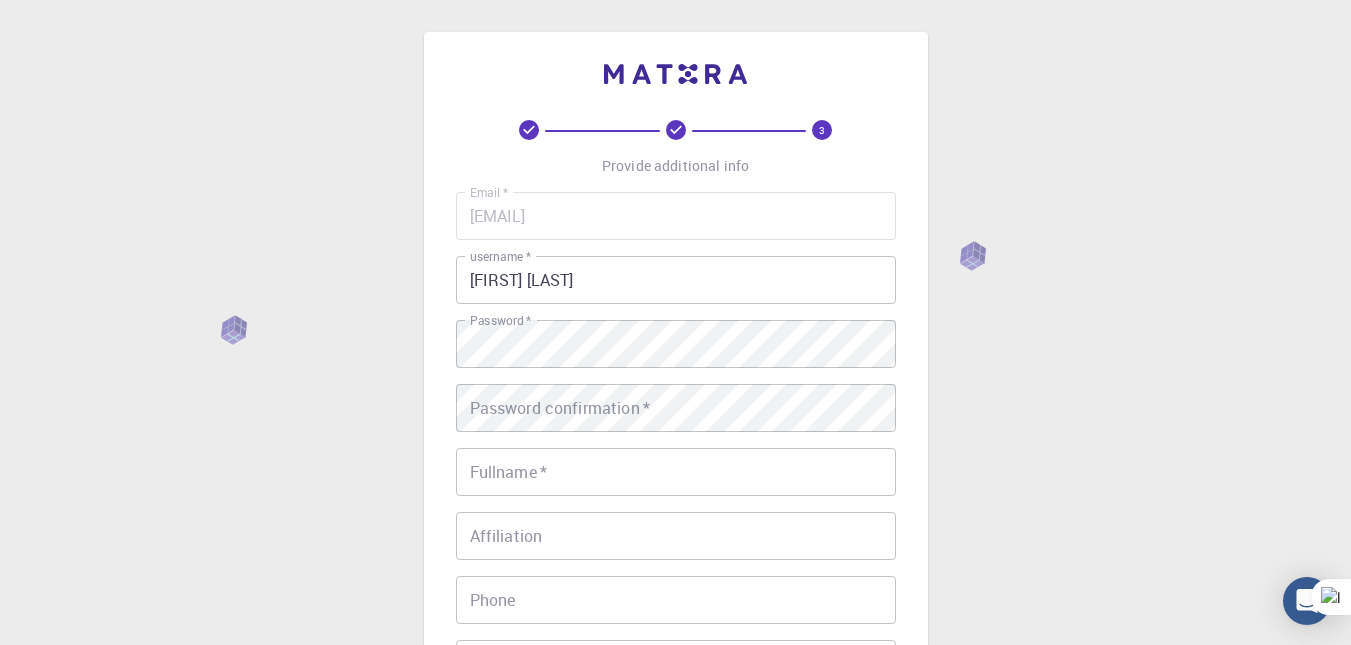 scroll, scrollTop: 376, scrollLeft: 0, axis: vertical 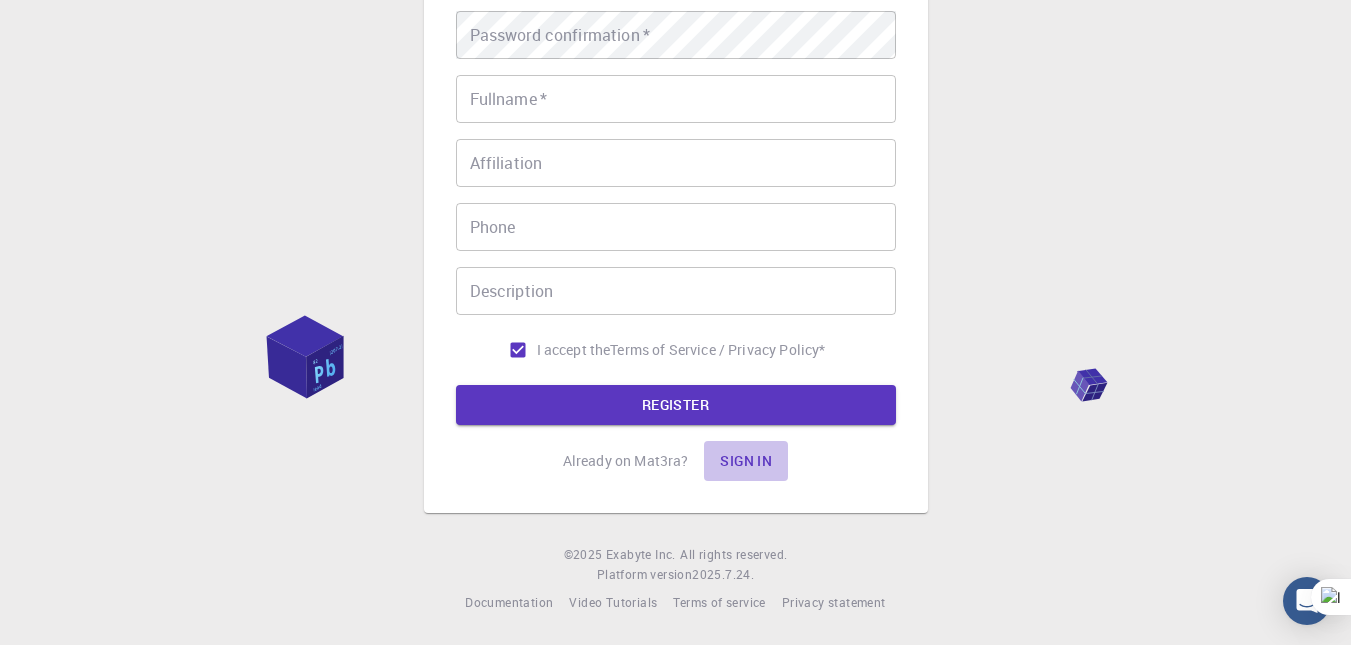 click on "Sign in" at bounding box center (746, 461) 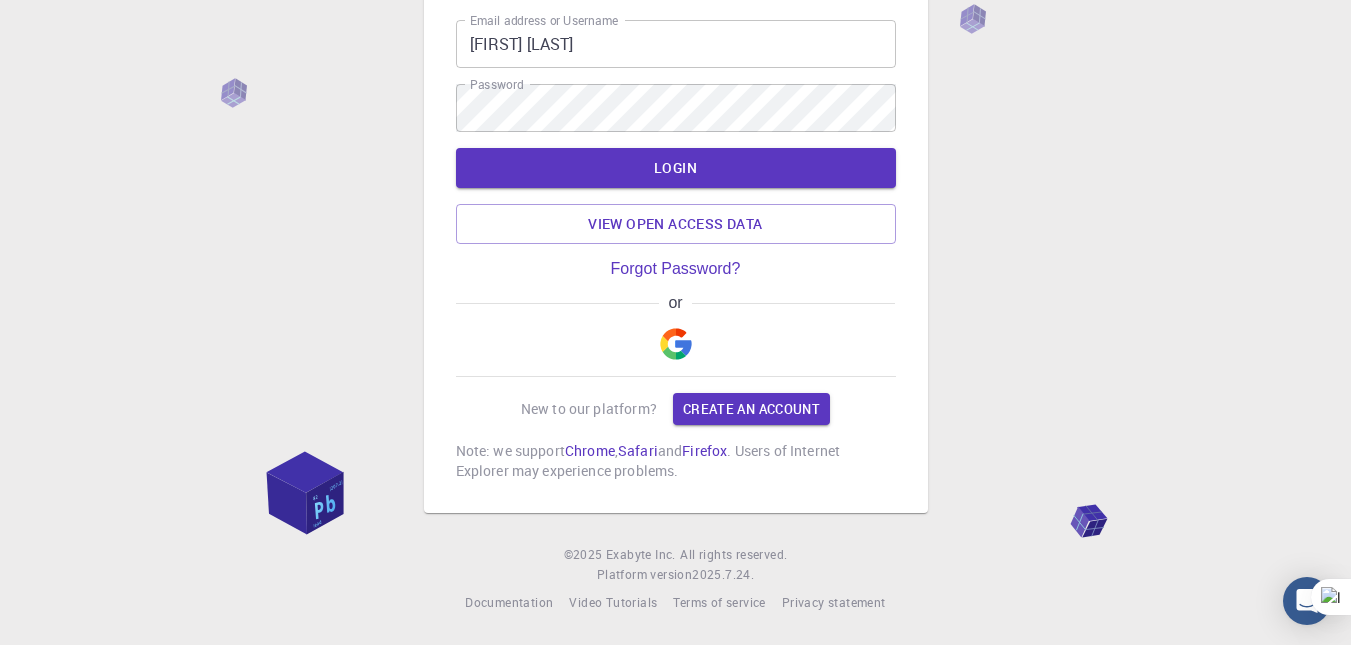 scroll, scrollTop: 105, scrollLeft: 0, axis: vertical 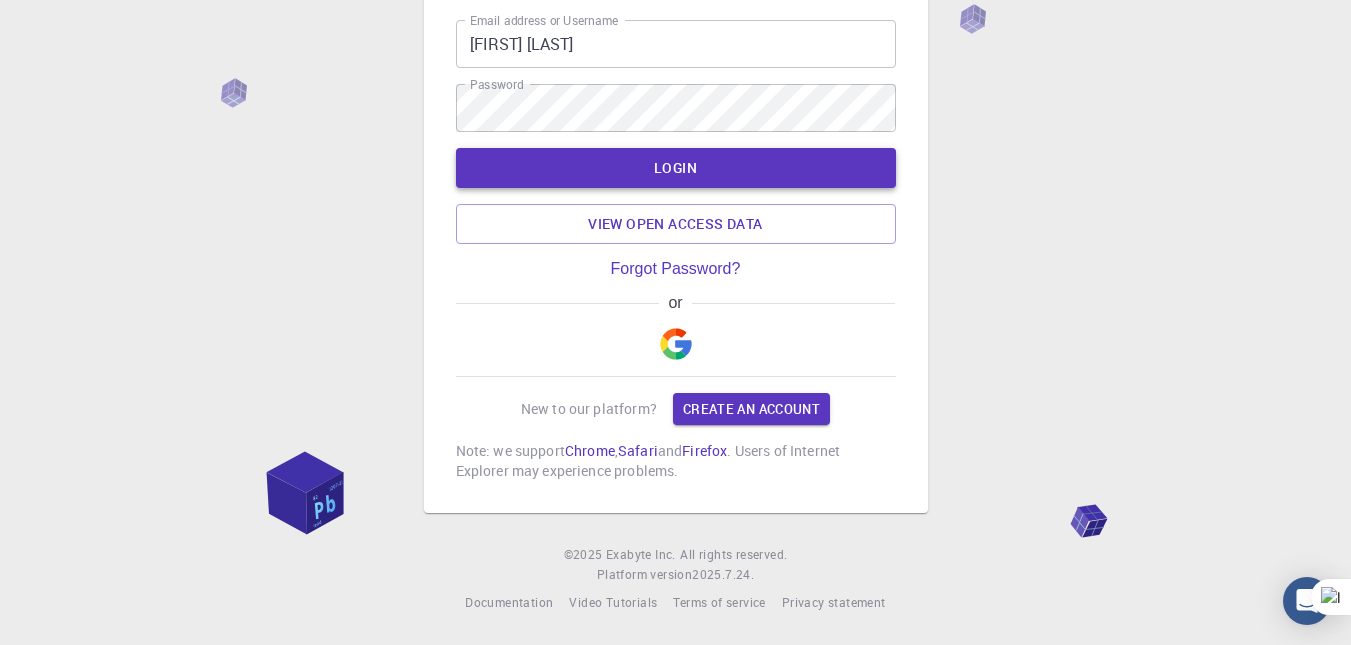 click on "LOGIN" at bounding box center [676, 168] 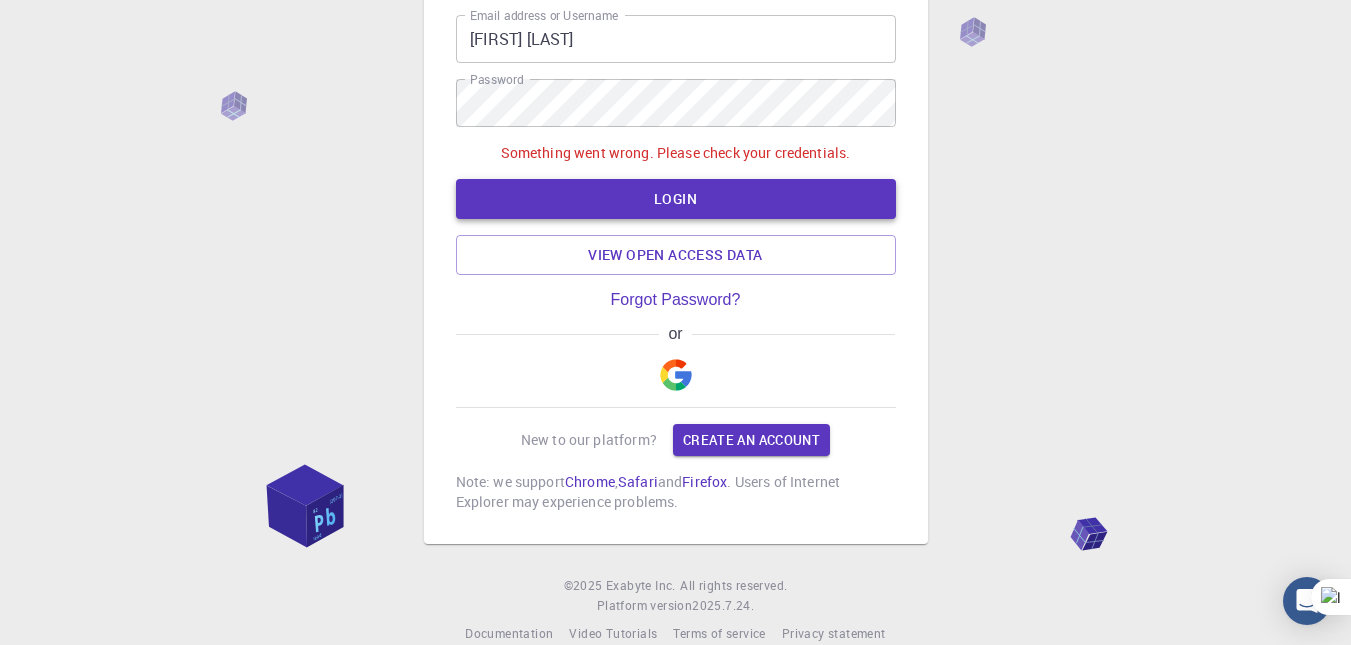 click on "LOGIN" at bounding box center (676, 199) 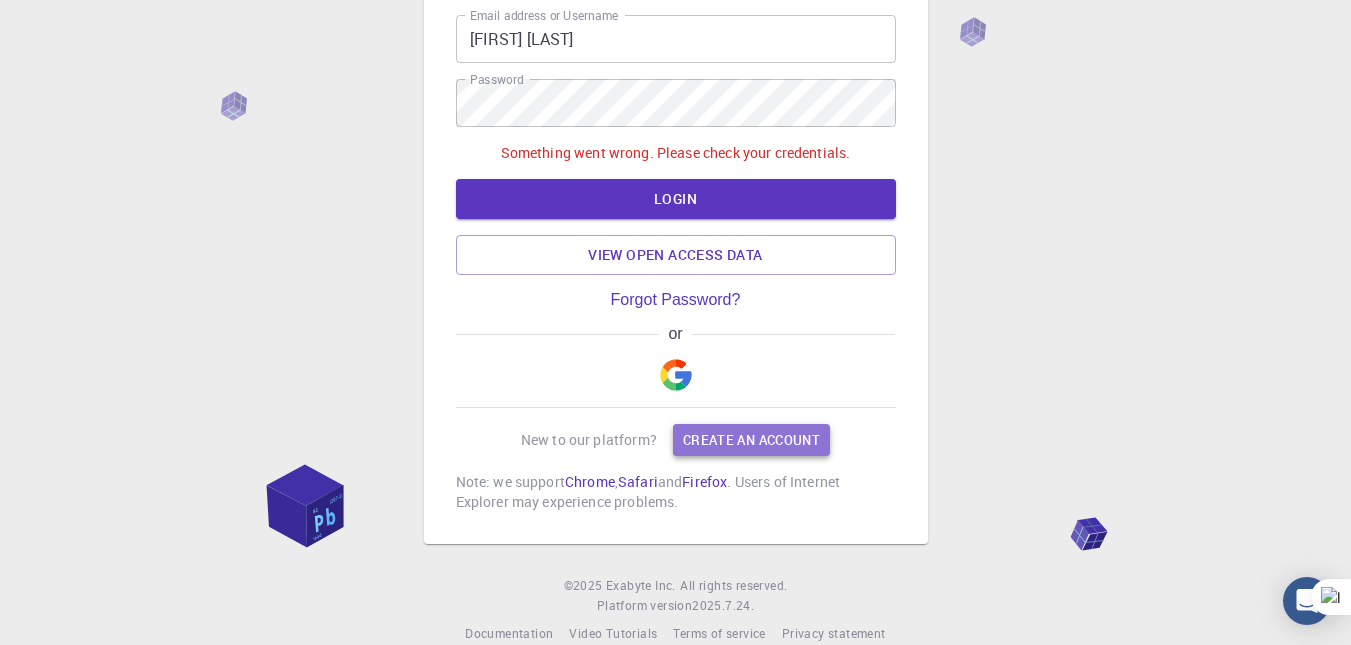 click on "Create an account" at bounding box center [751, 440] 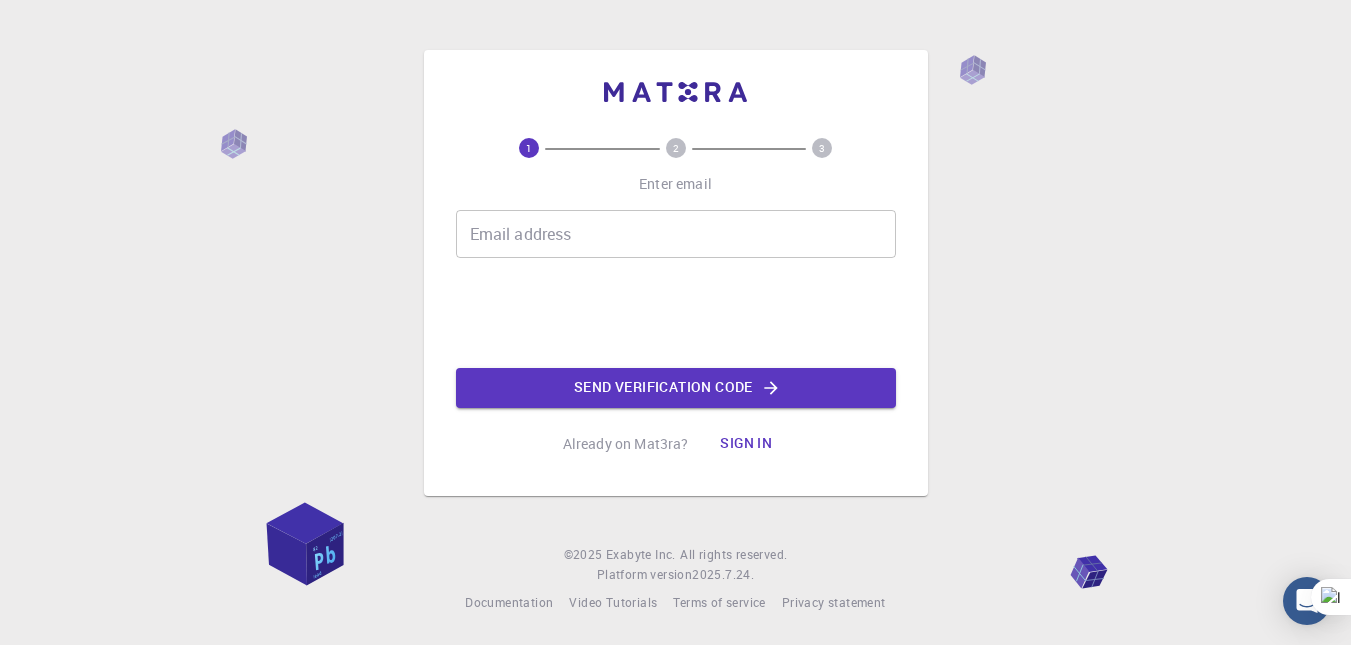 scroll, scrollTop: 0, scrollLeft: 0, axis: both 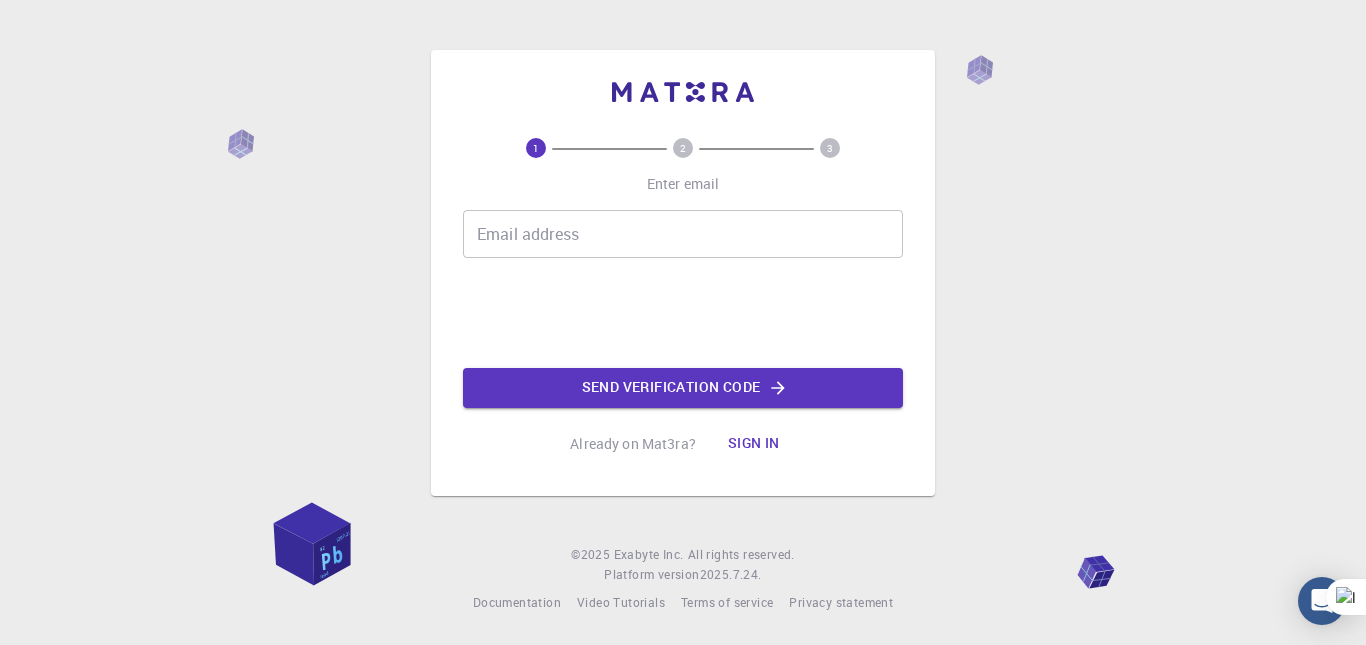 click on "Email address" at bounding box center [683, 234] 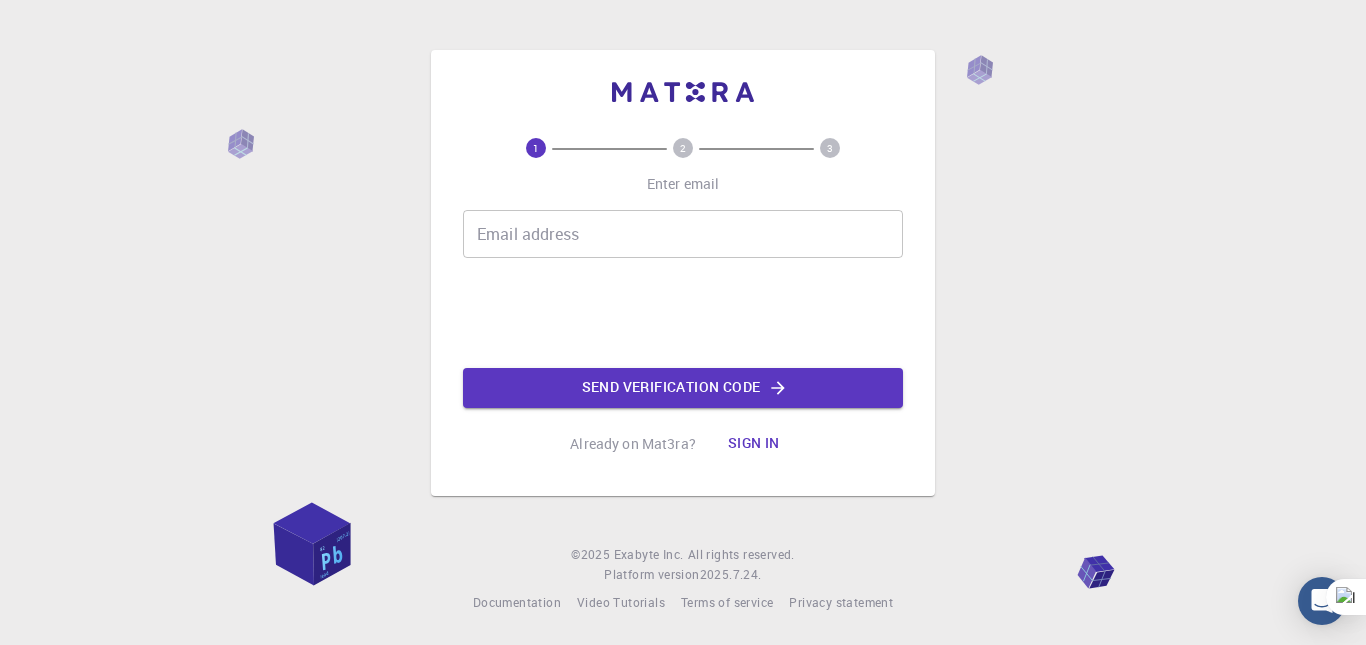 click on "1 2 3 Enter email Email address Email address [TOKEN]" at bounding box center [683, 301] 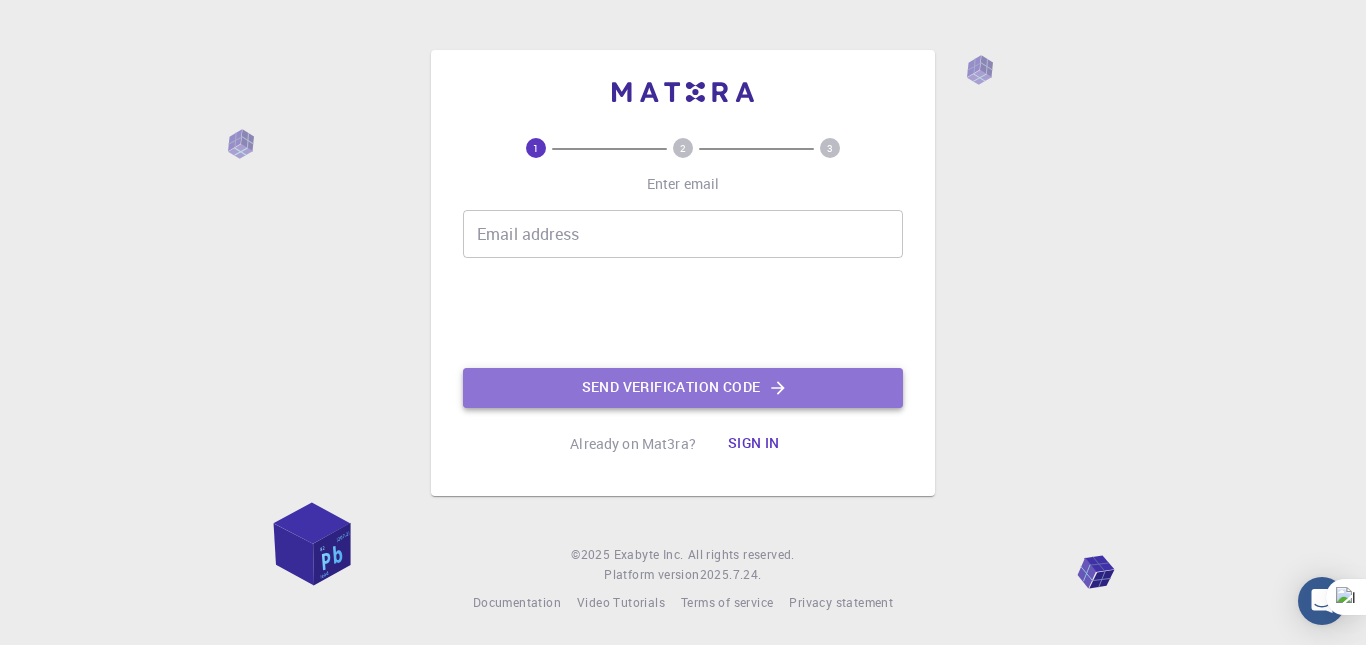 click on "Send verification code" 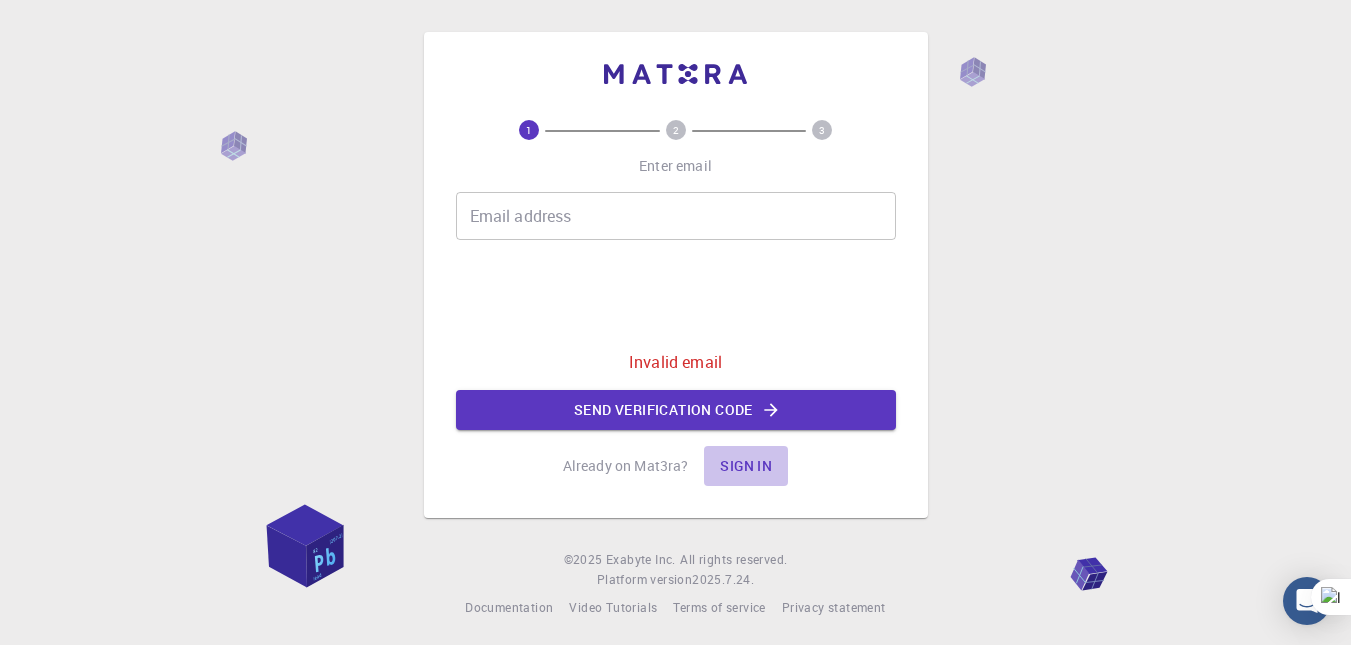click on "Sign in" at bounding box center [746, 466] 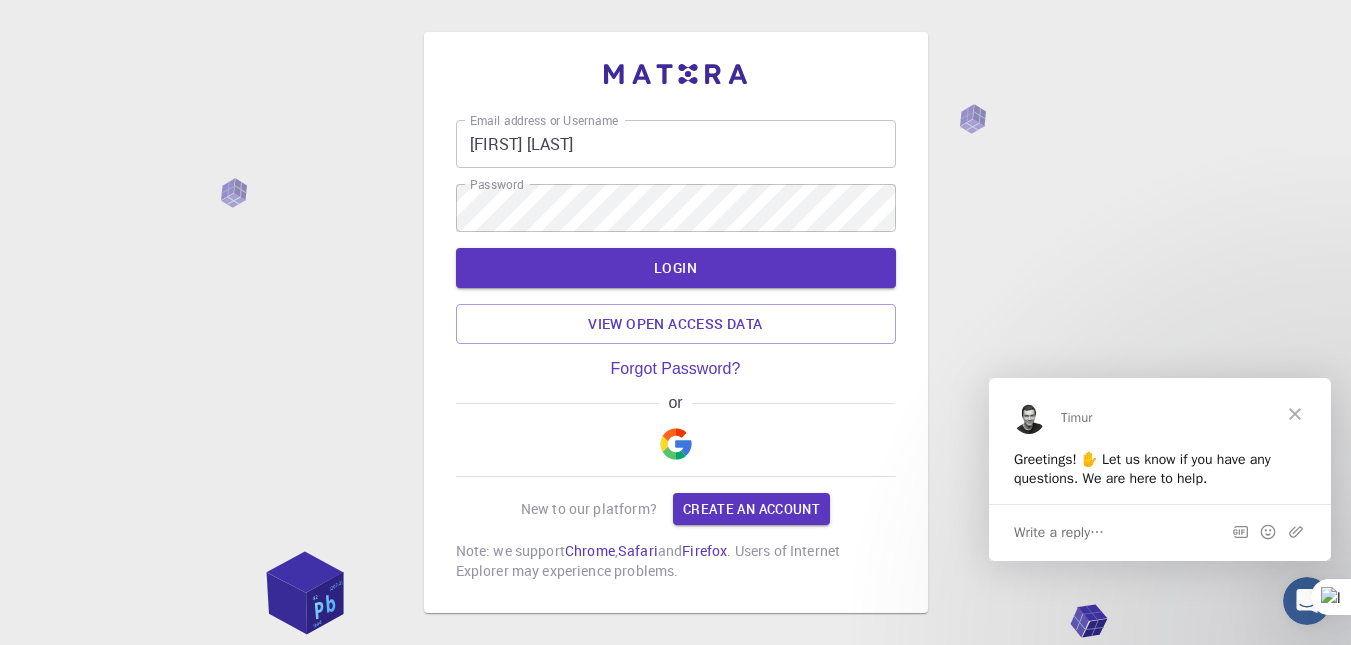 scroll, scrollTop: 0, scrollLeft: 0, axis: both 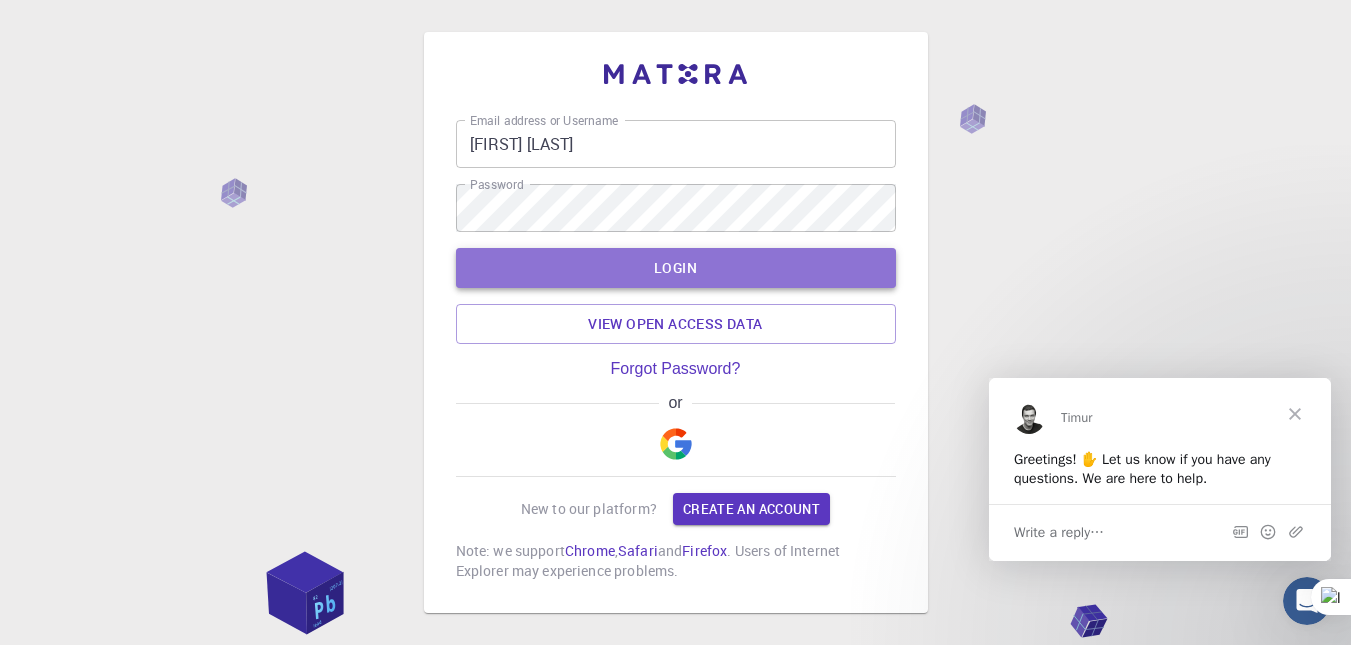 click on "LOGIN" at bounding box center (676, 268) 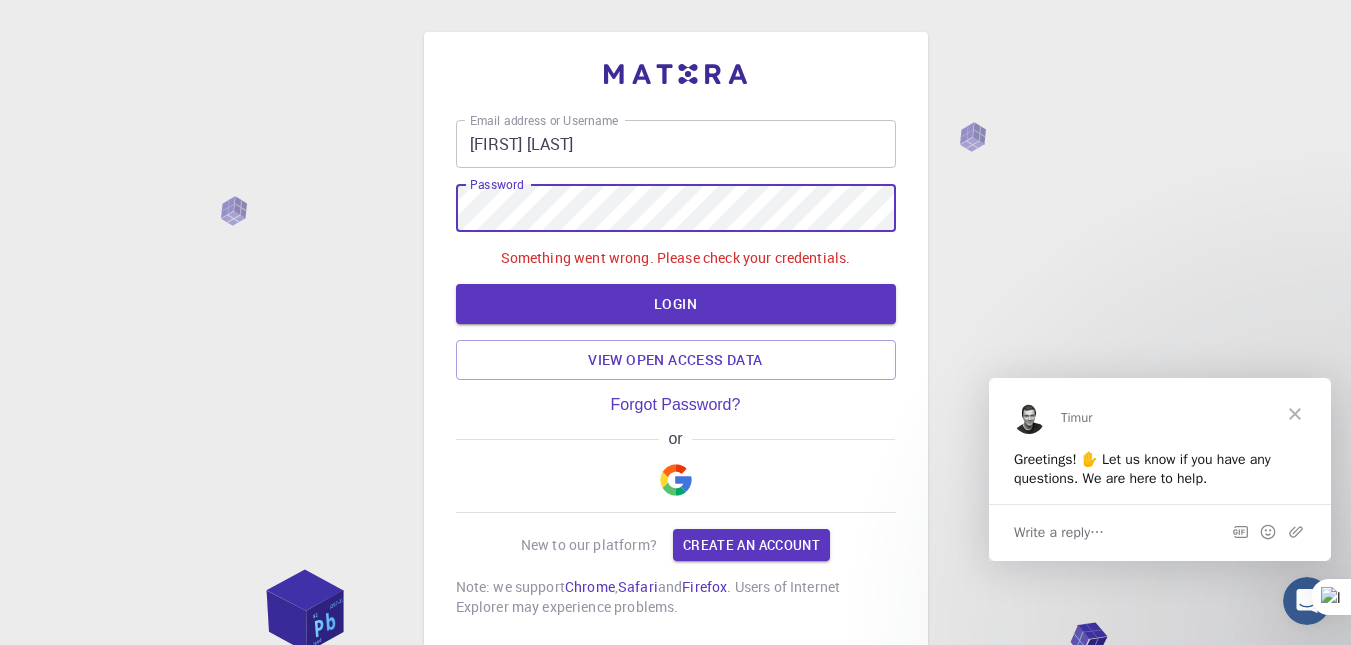 click on "Email address or Username [FIRST] [LAST] Email address or Username Password Password Something went wrong. Please check your credentials. LOGIN View open access data Forgot Password? or New to our platform? Create an account Note: we support  Chrome ,  Safari  and  Firefox . Users of Internet Explorer may experience problems. ©  2025   Exabyte Inc.   All rights reserved. Platform version  2025.7.24 . Documentation Video Tutorials Terms of service Privacy statement" at bounding box center (675, 390) 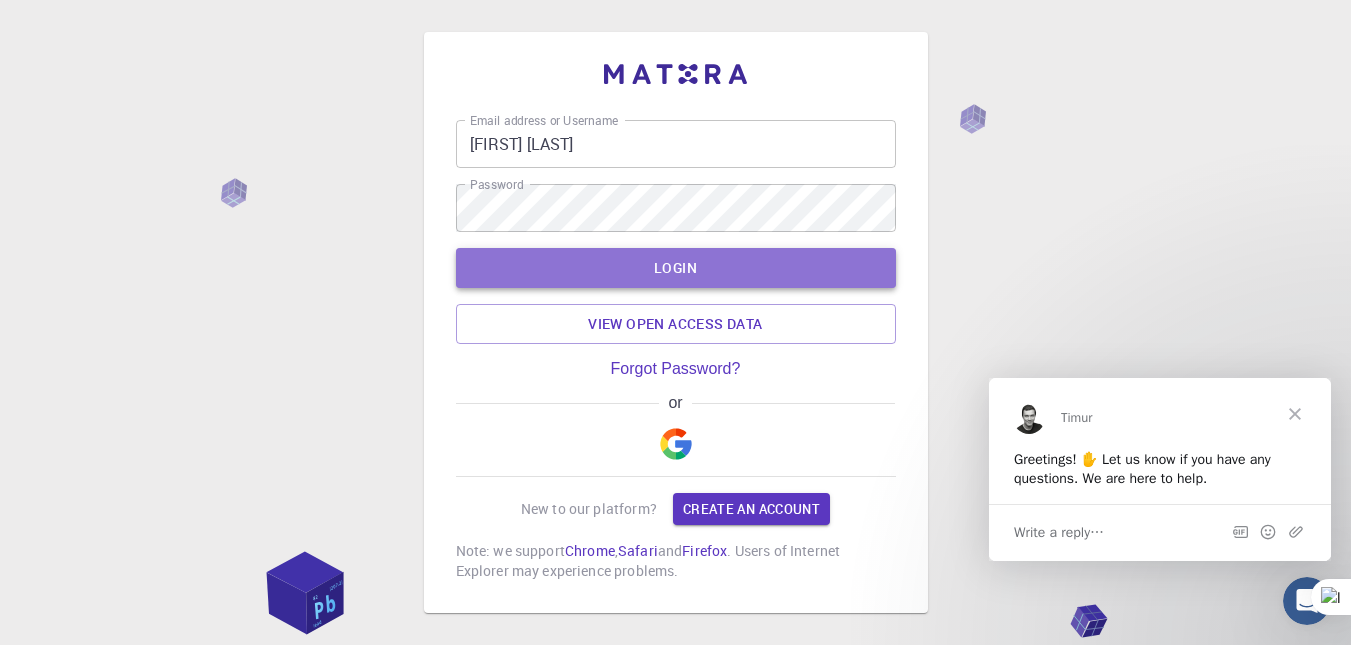 click on "LOGIN" at bounding box center [676, 268] 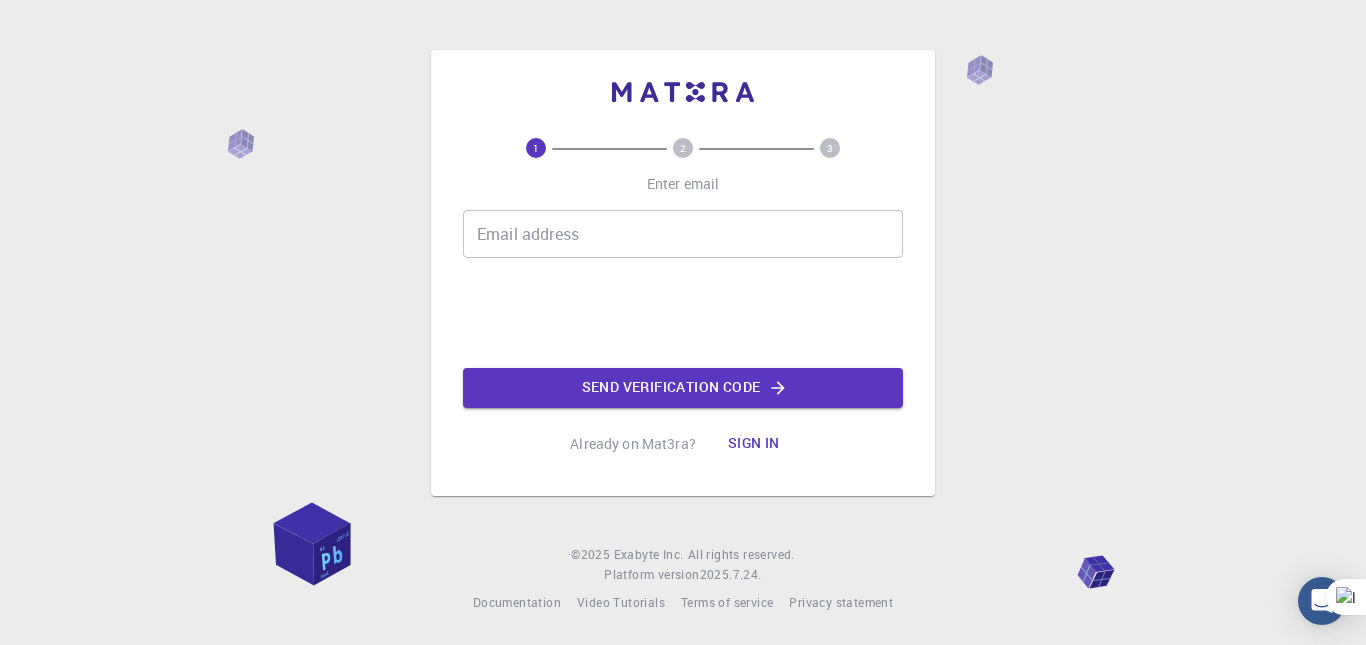 scroll, scrollTop: 0, scrollLeft: 0, axis: both 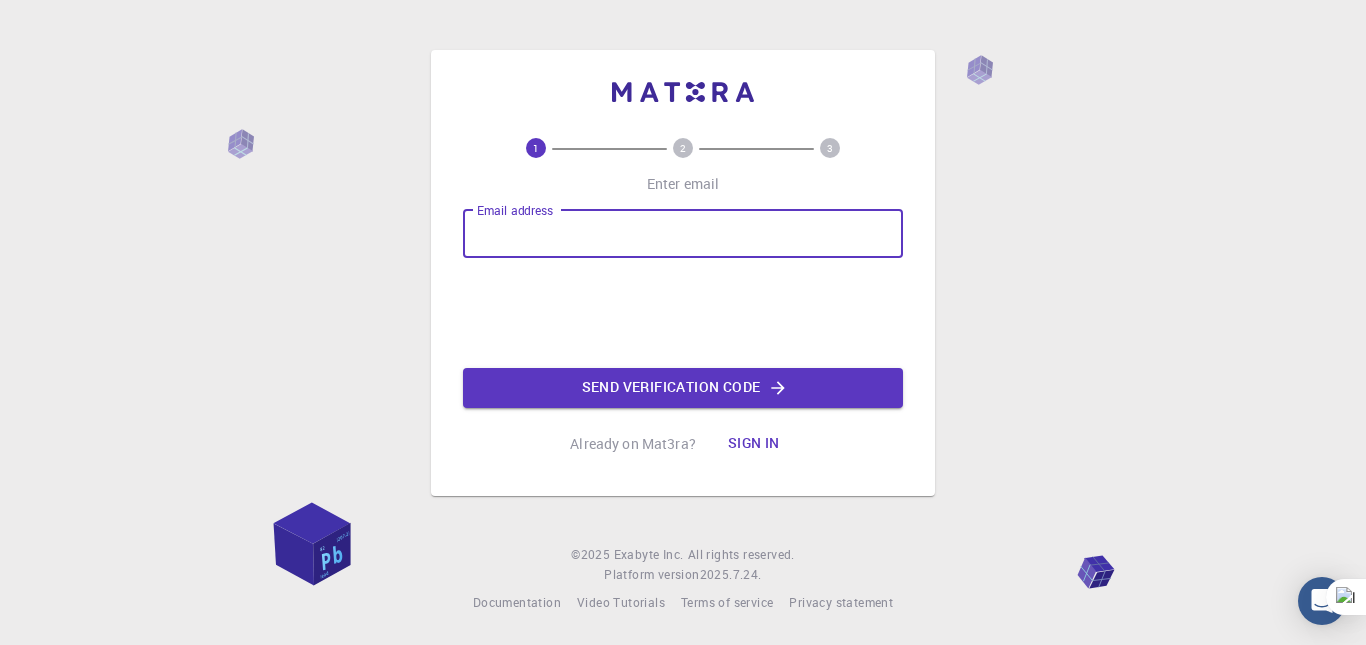 click on "Email address" at bounding box center [683, 234] 